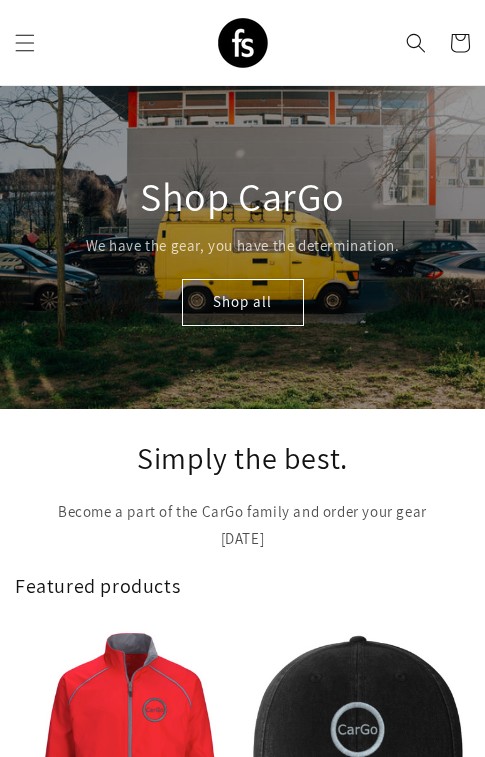 scroll, scrollTop: 0, scrollLeft: 0, axis: both 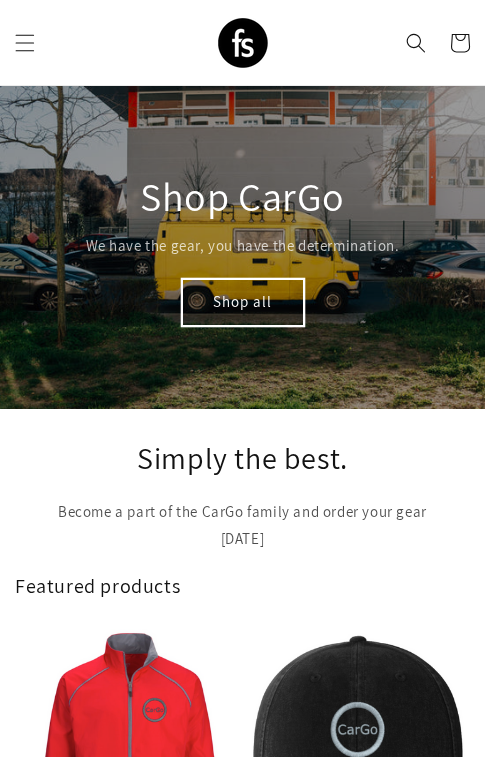 click on "Shop all" at bounding box center (243, 302) 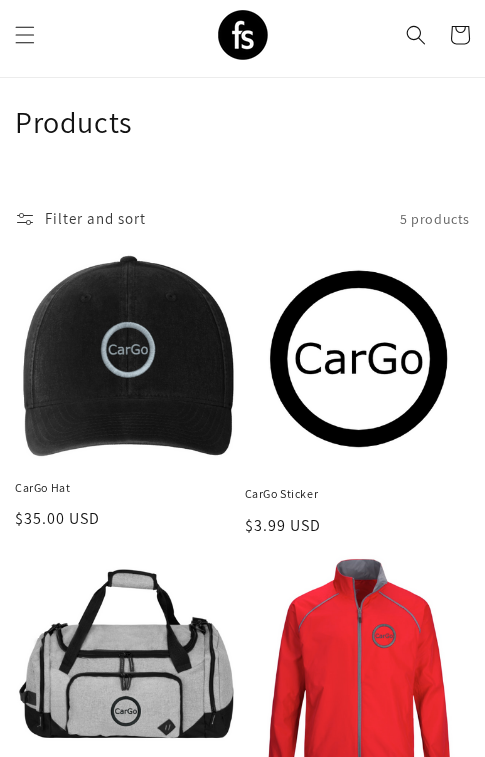 scroll, scrollTop: 344, scrollLeft: 0, axis: vertical 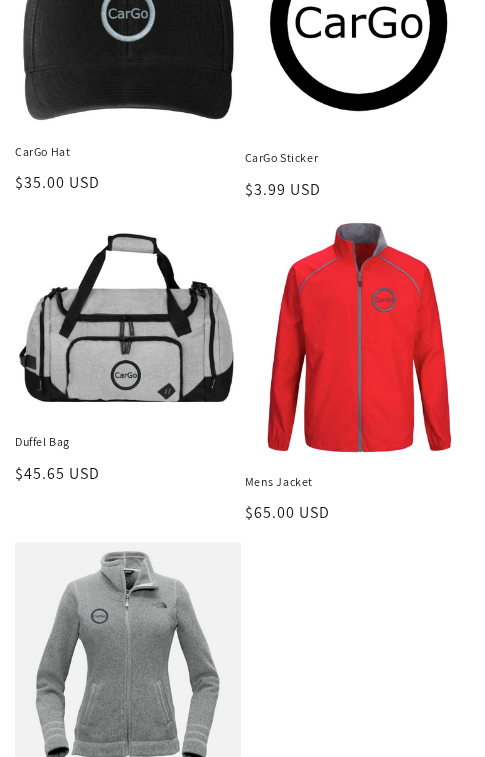 click on "Mens Jacket" at bounding box center (358, 482) 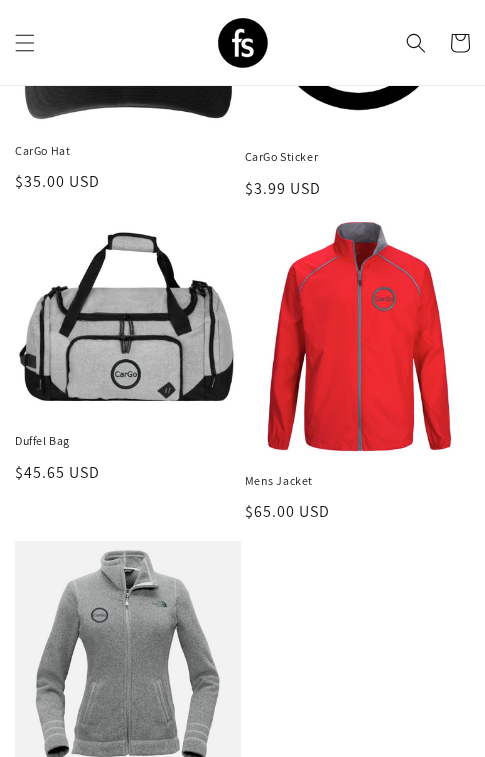 scroll, scrollTop: 344, scrollLeft: 0, axis: vertical 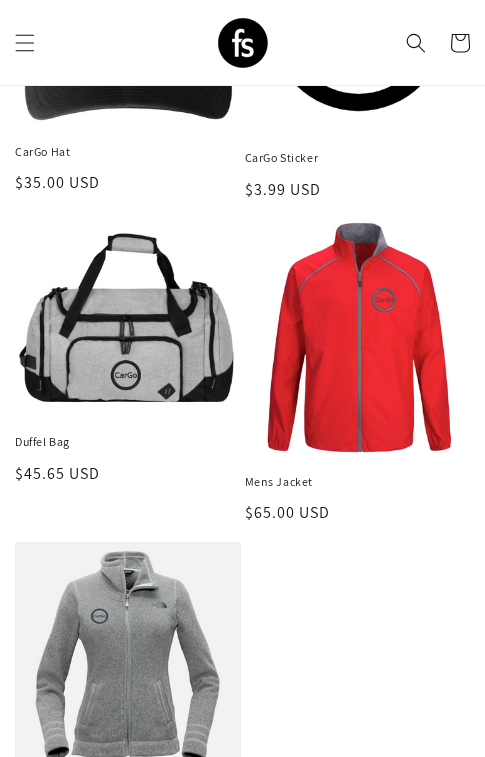 click on "Duffel Bag" at bounding box center [128, 442] 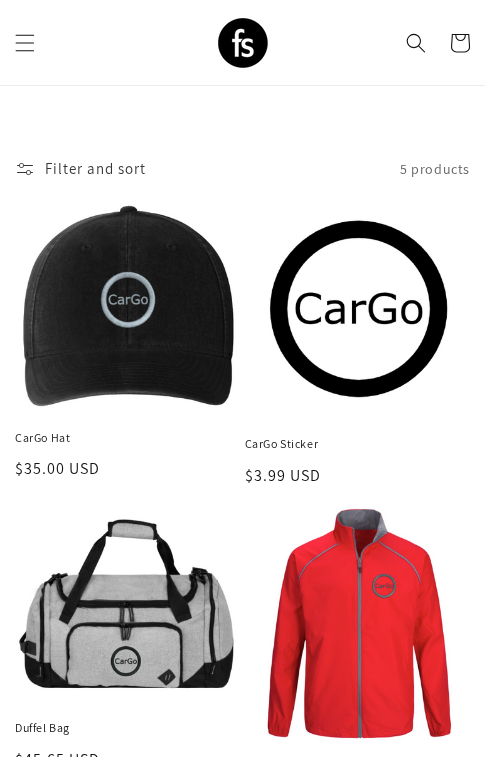 scroll, scrollTop: 29, scrollLeft: 0, axis: vertical 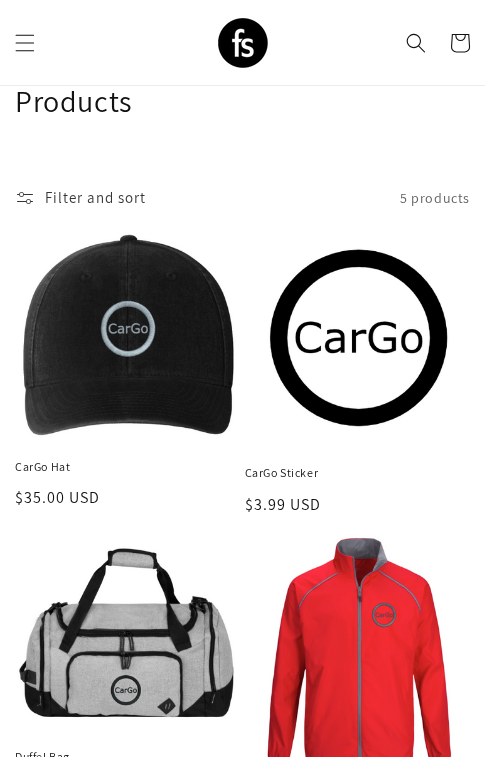 click on "CarGo Hat" at bounding box center [128, 467] 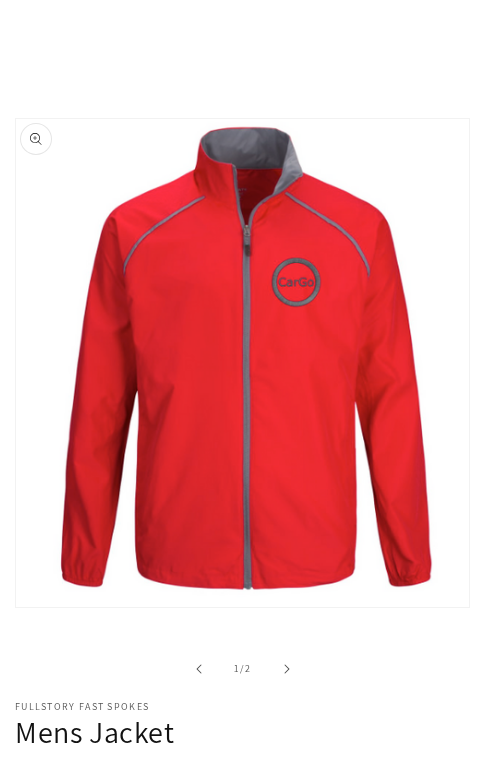 scroll, scrollTop: 280, scrollLeft: 0, axis: vertical 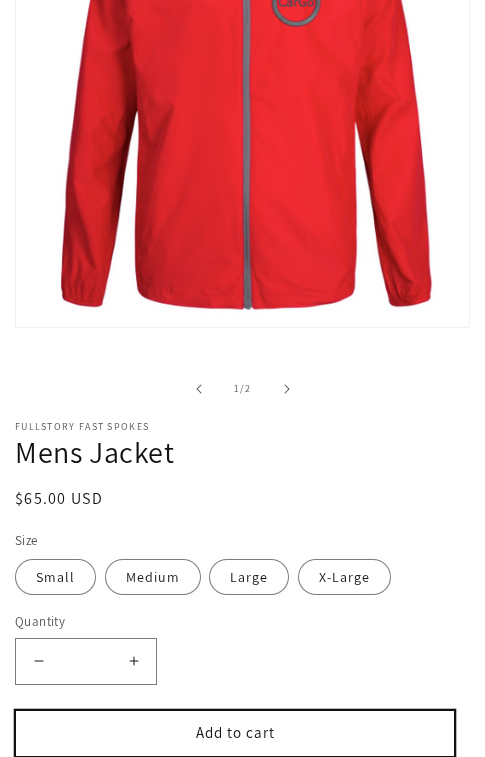 click on "Add to cart" at bounding box center (235, 733) 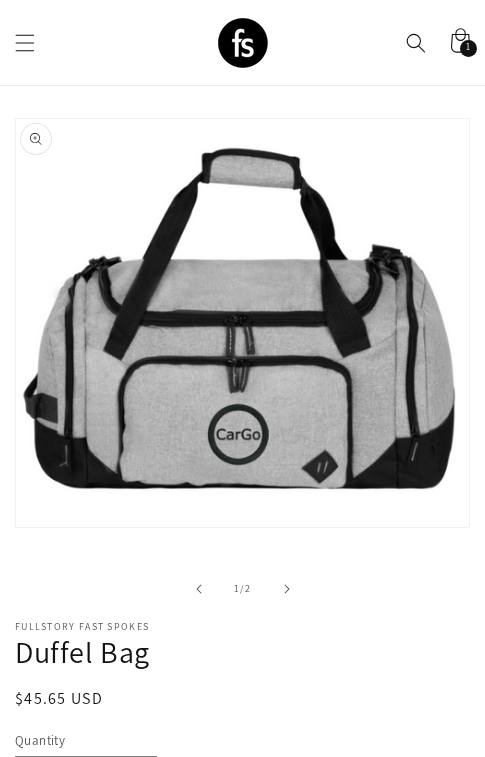 scroll, scrollTop: 46, scrollLeft: 0, axis: vertical 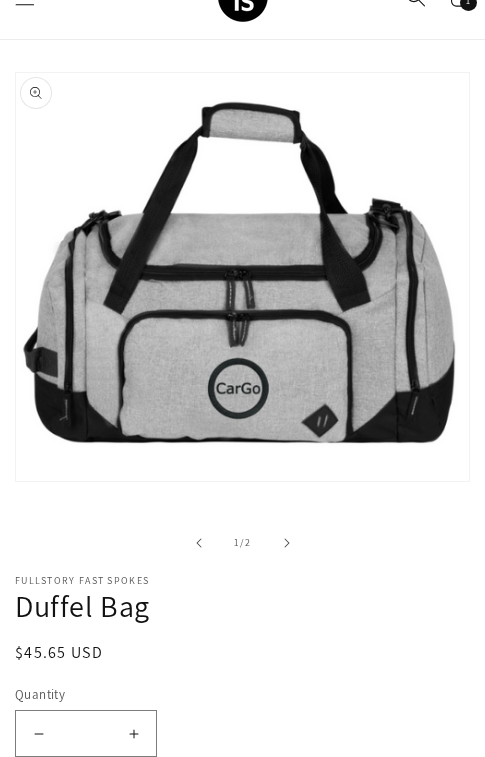 click on "Increase quantity for Duffel Bag" at bounding box center (133, 733) 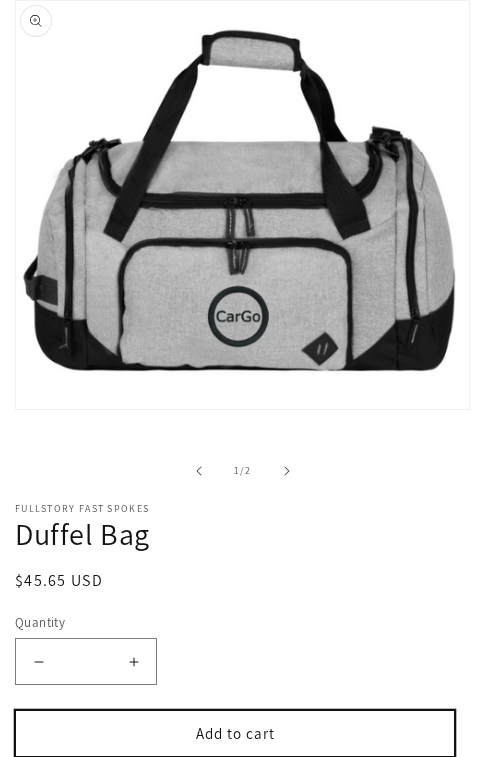 click on "Add to cart" at bounding box center (235, 733) 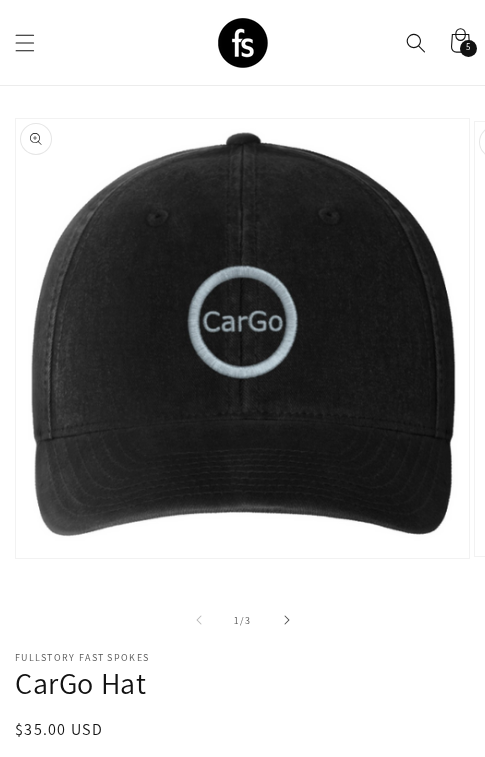 scroll, scrollTop: 70, scrollLeft: 0, axis: vertical 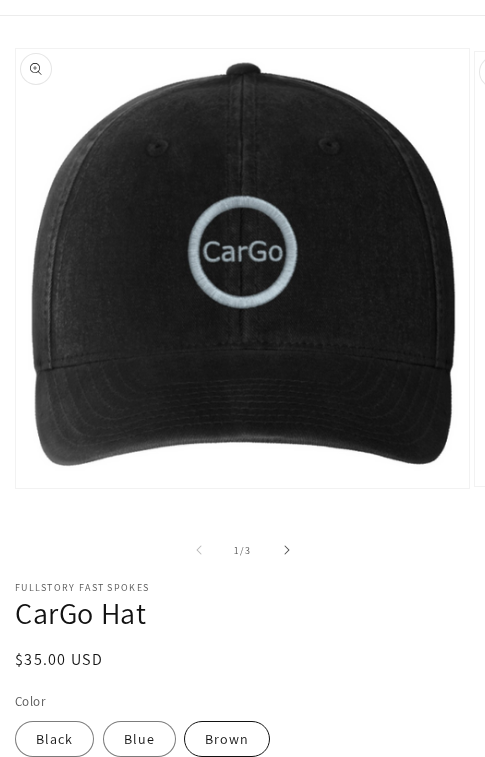 click on "Brown" at bounding box center (227, 739) 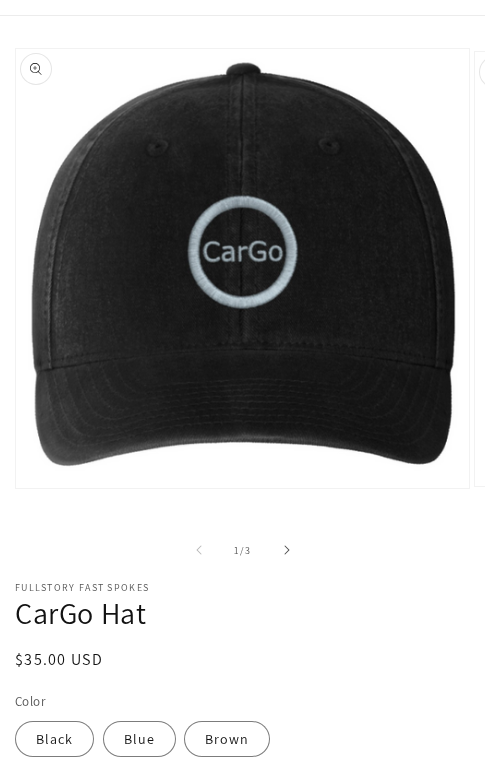 scroll, scrollTop: 288, scrollLeft: 0, axis: vertical 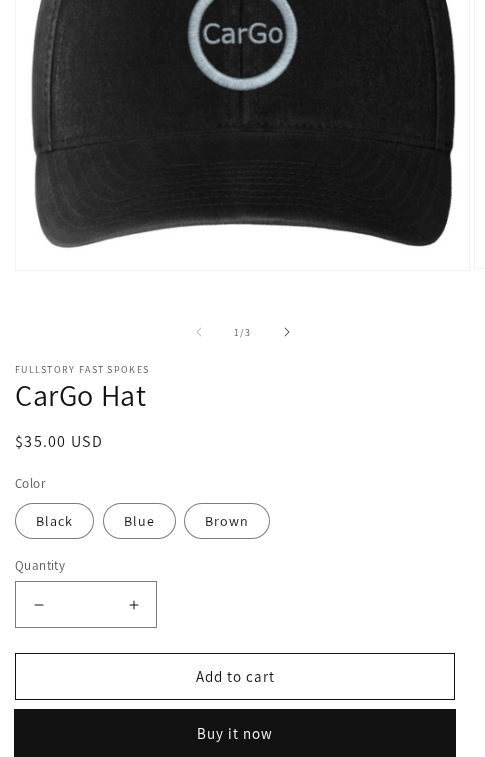 click on "Buy it now" at bounding box center [235, 733] 